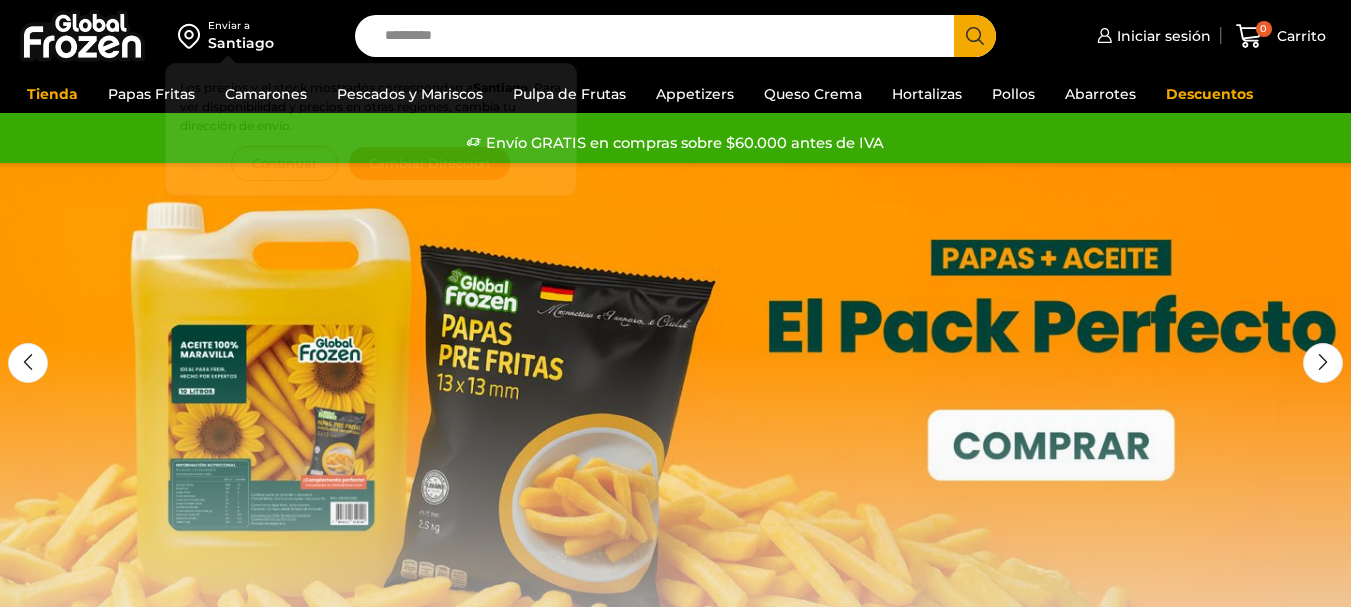 scroll, scrollTop: 0, scrollLeft: 0, axis: both 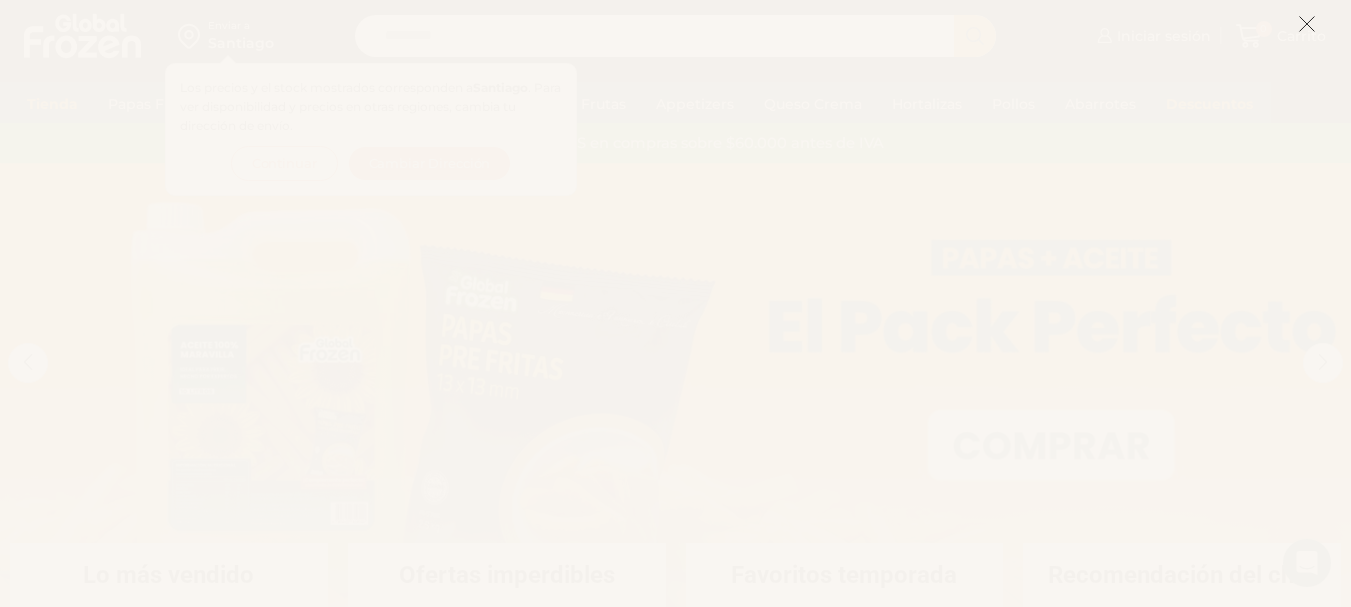 click 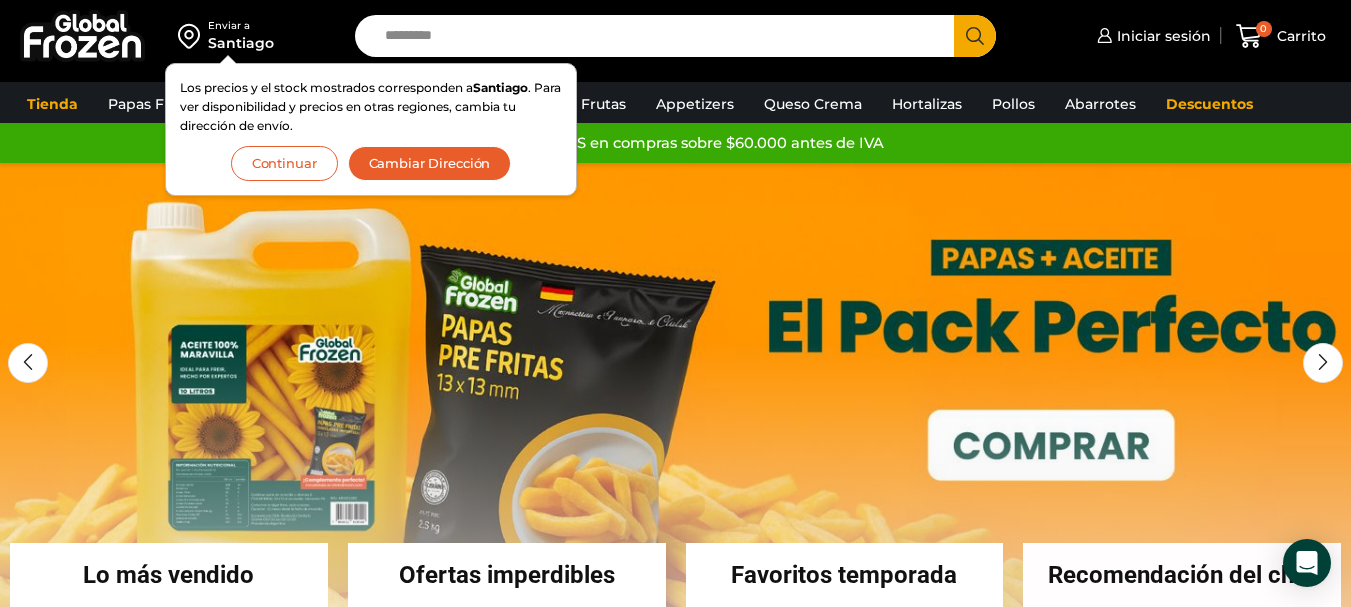 click on "Continuar" at bounding box center (284, 163) 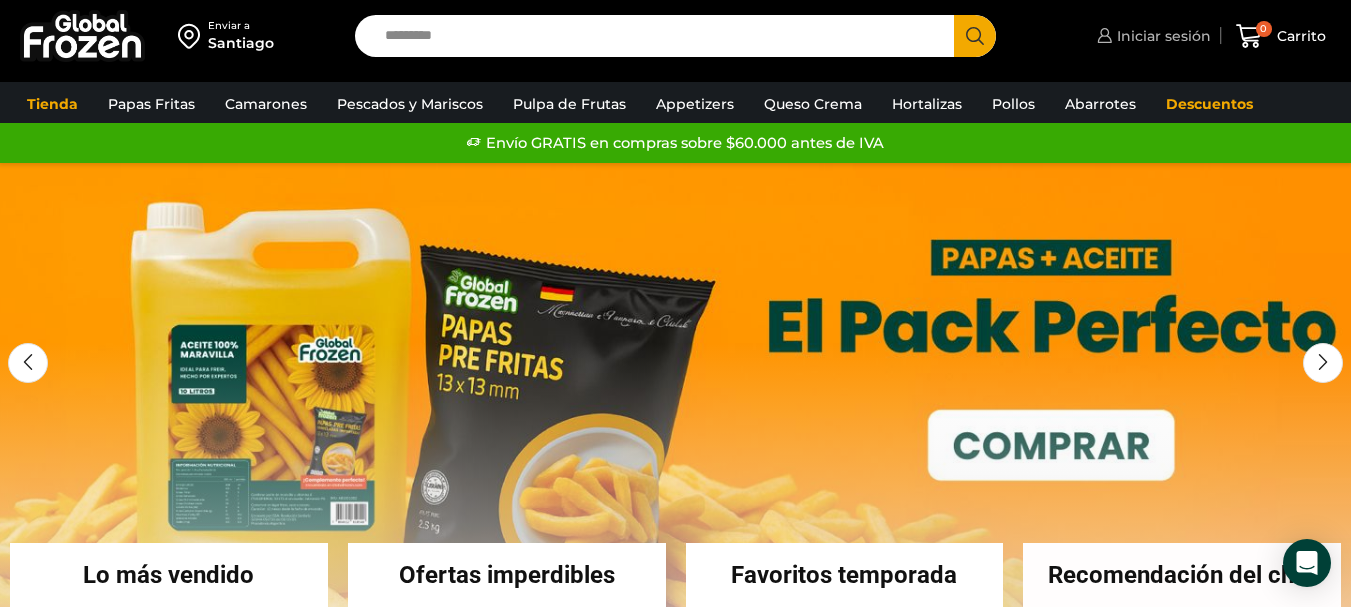 click on "Iniciar sesión" at bounding box center (1151, 36) 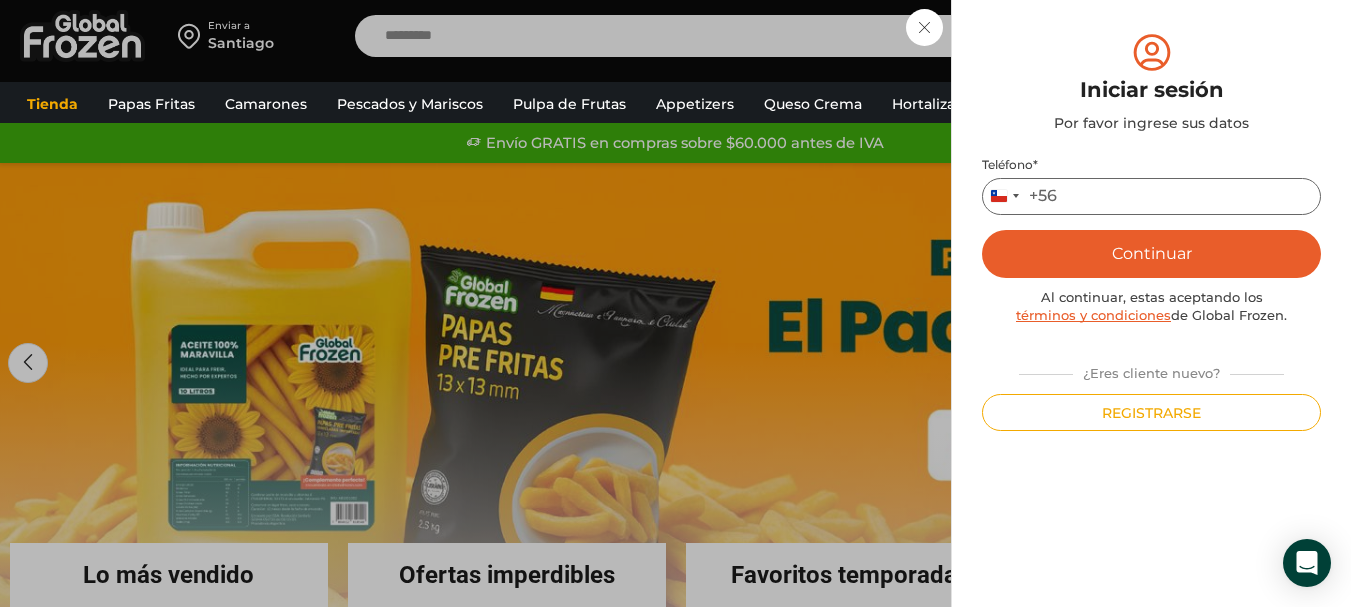 click on "Teléfono
*" at bounding box center (1151, 196) 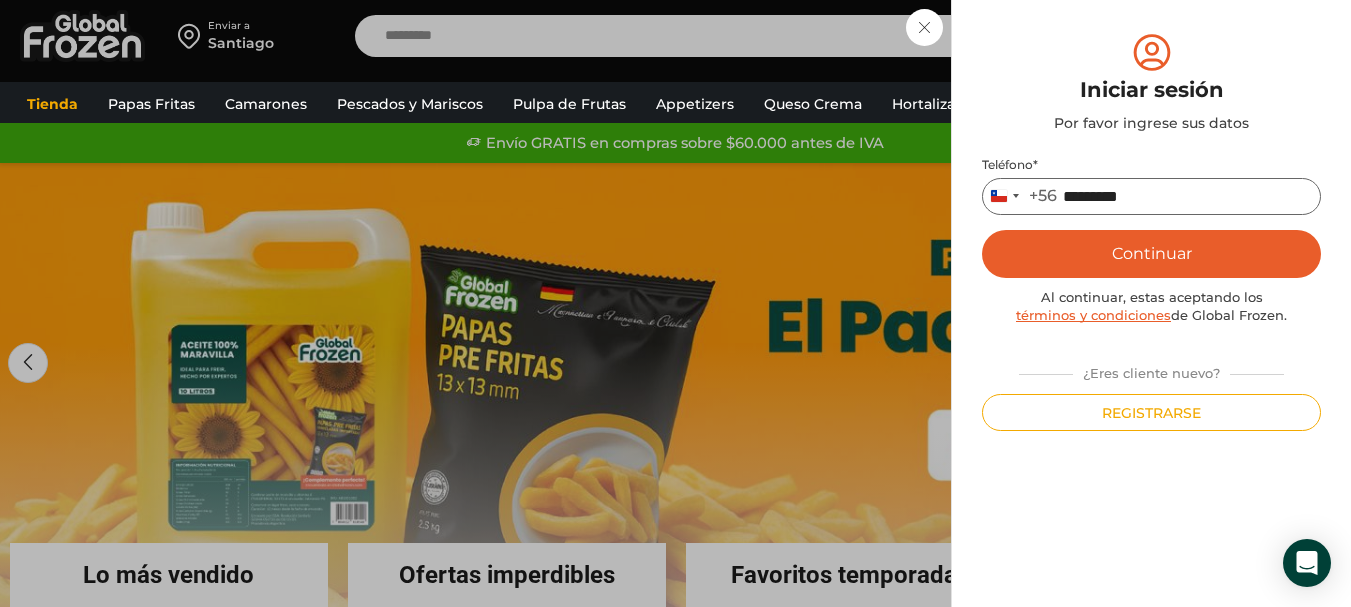 type on "*********" 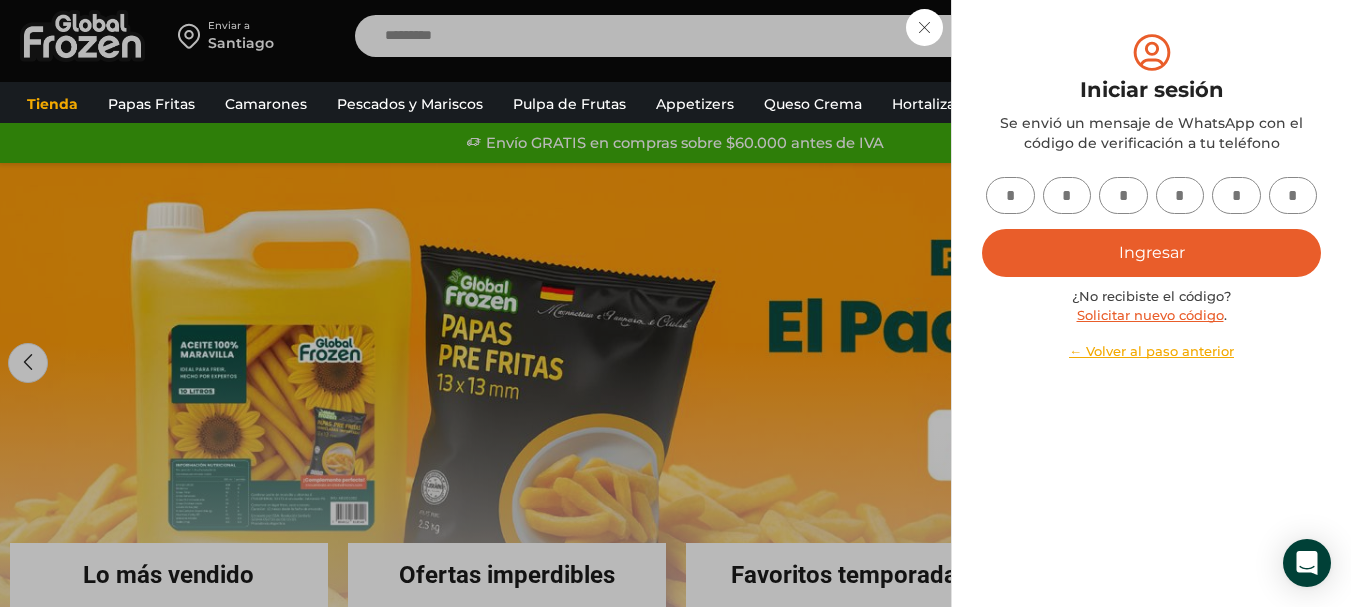 click at bounding box center [1010, 195] 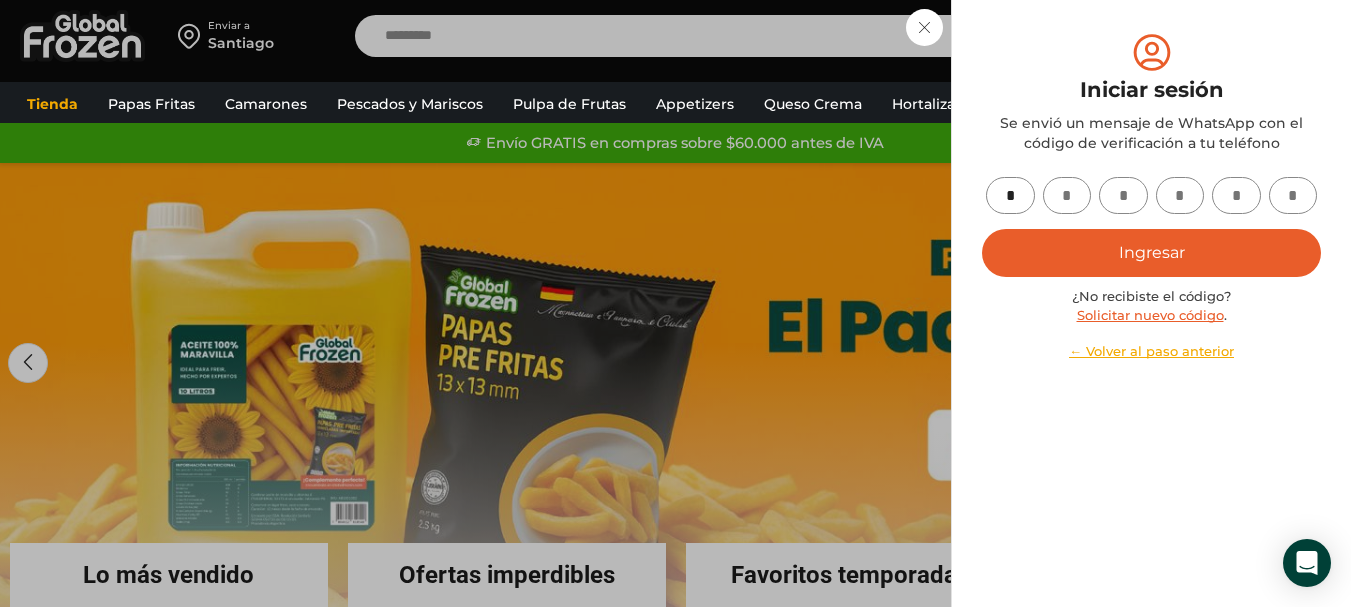 type on "*" 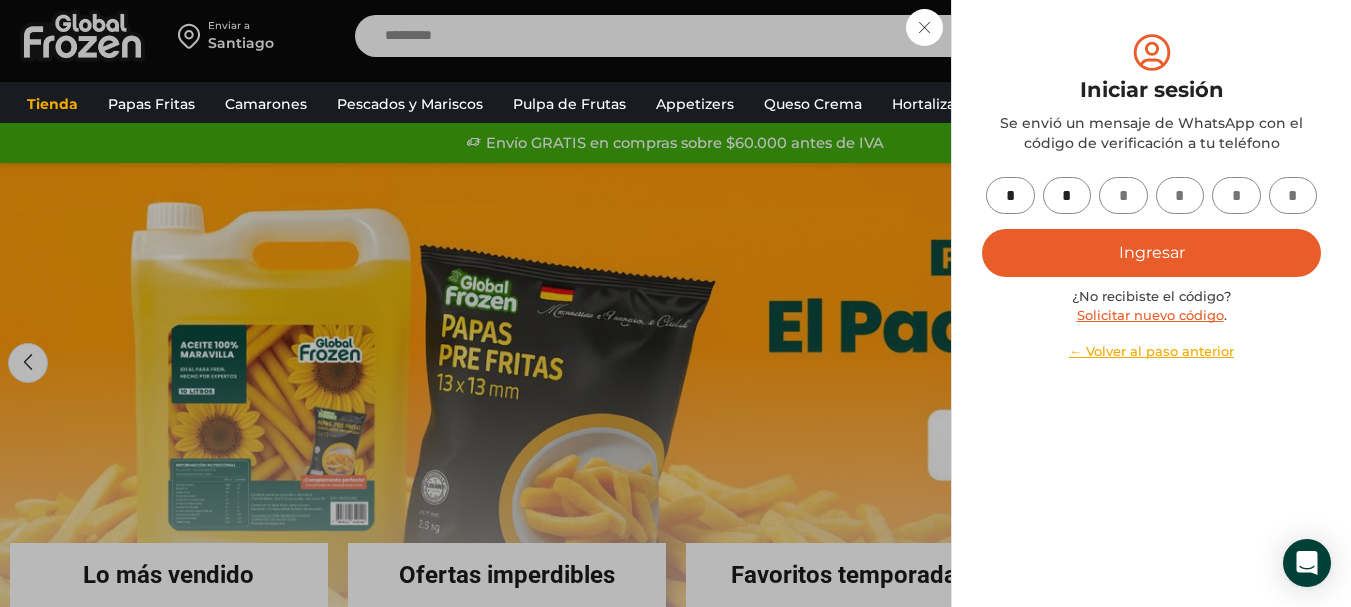 type on "*" 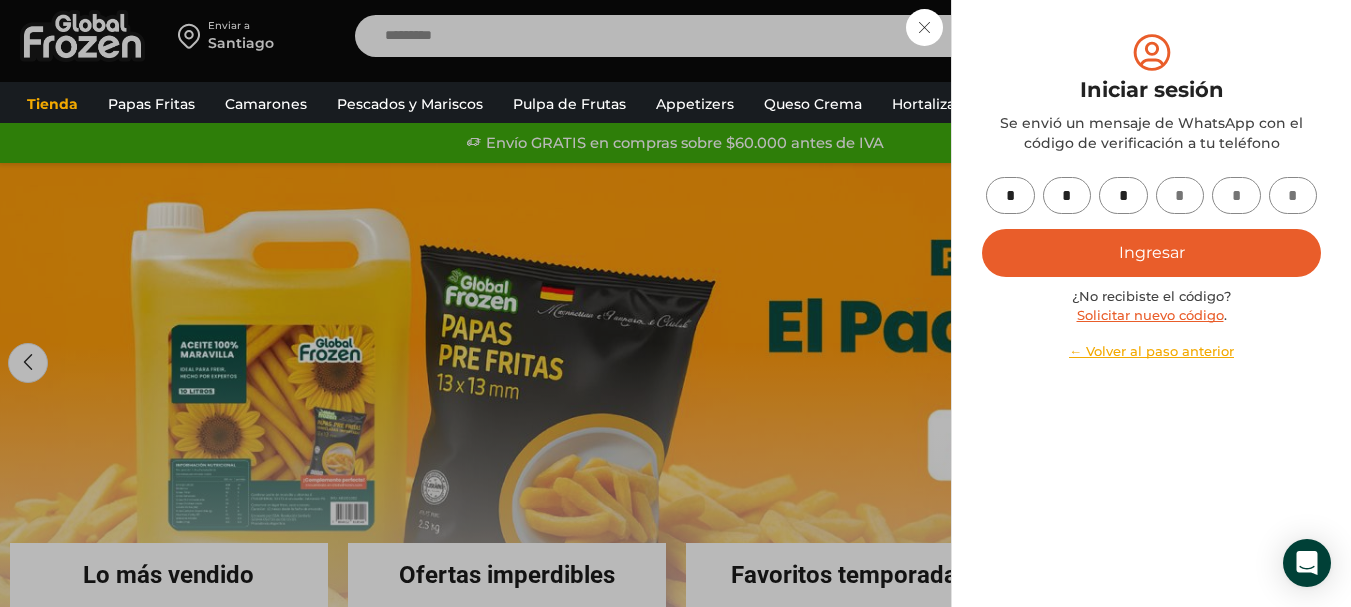 type on "*" 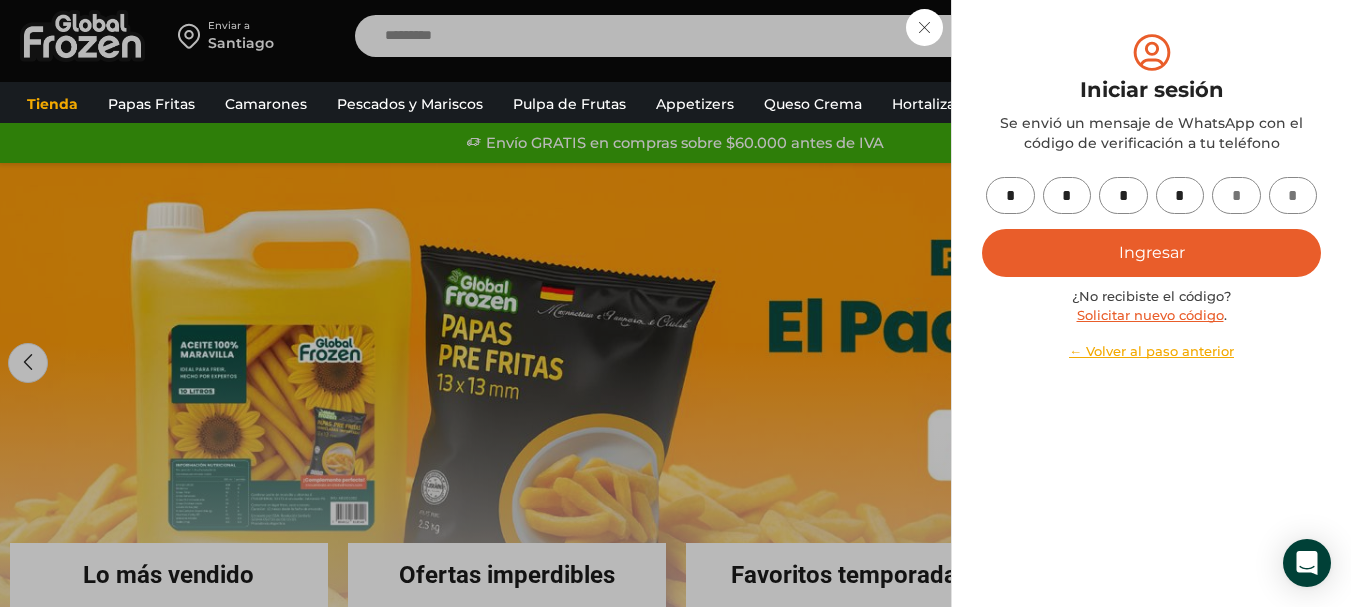 type on "*" 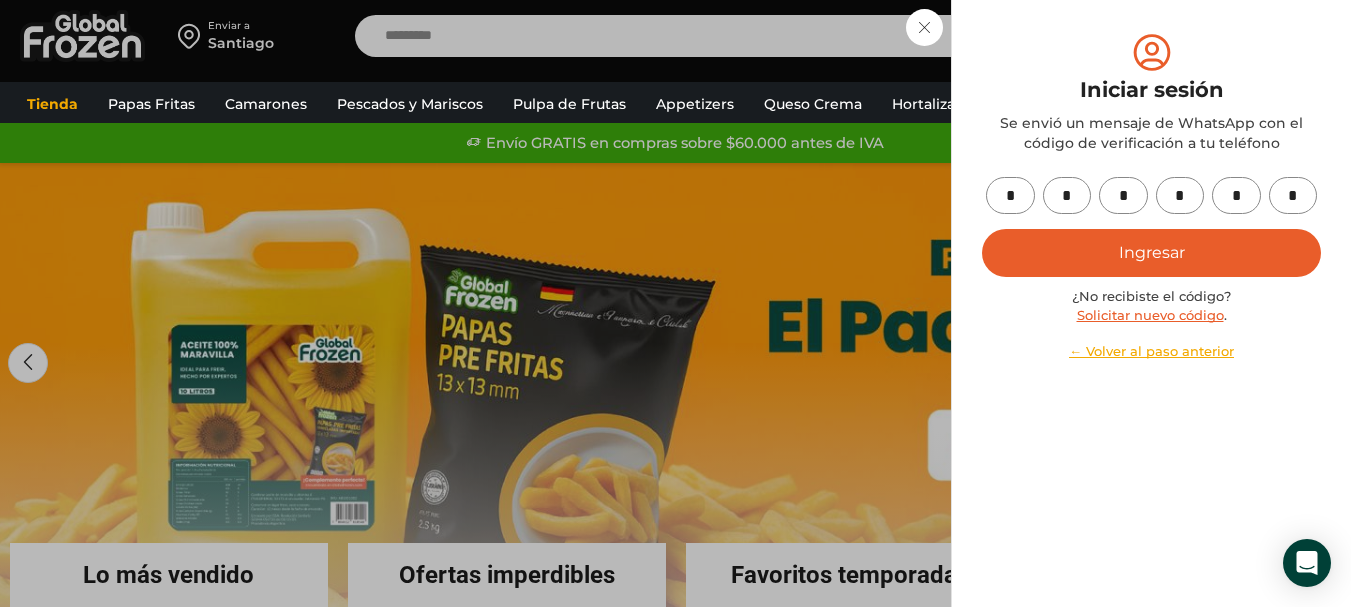 type on "*" 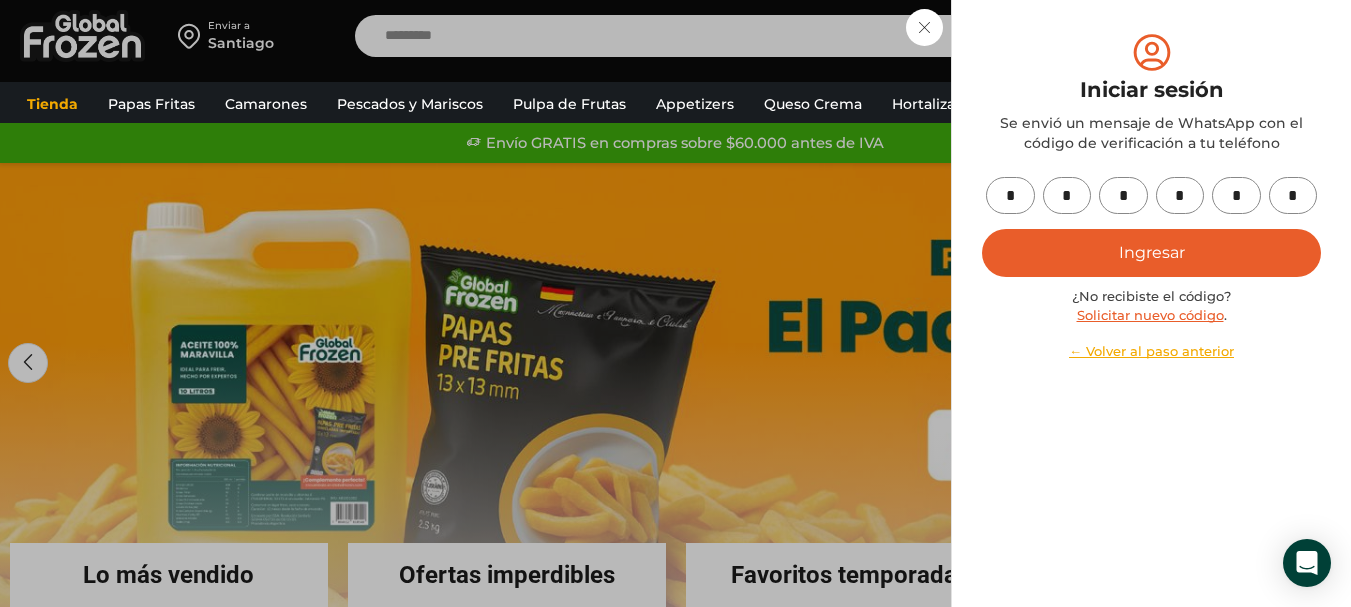 click on "Ingresar" at bounding box center (1151, 253) 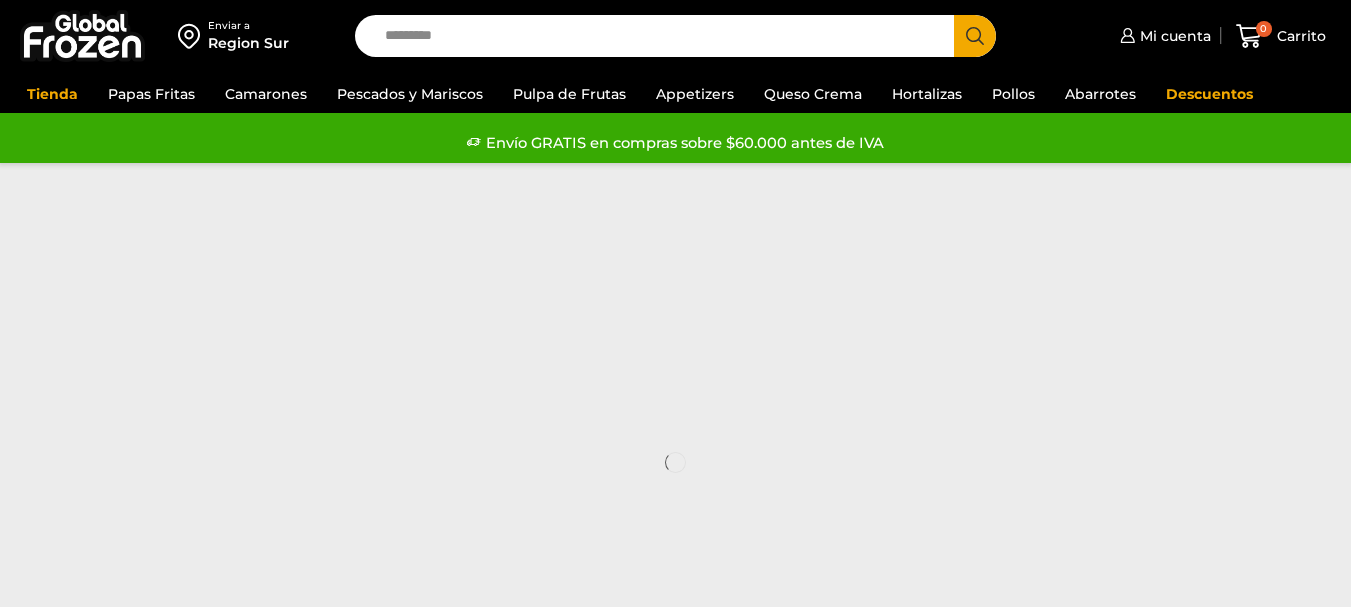 scroll, scrollTop: 0, scrollLeft: 0, axis: both 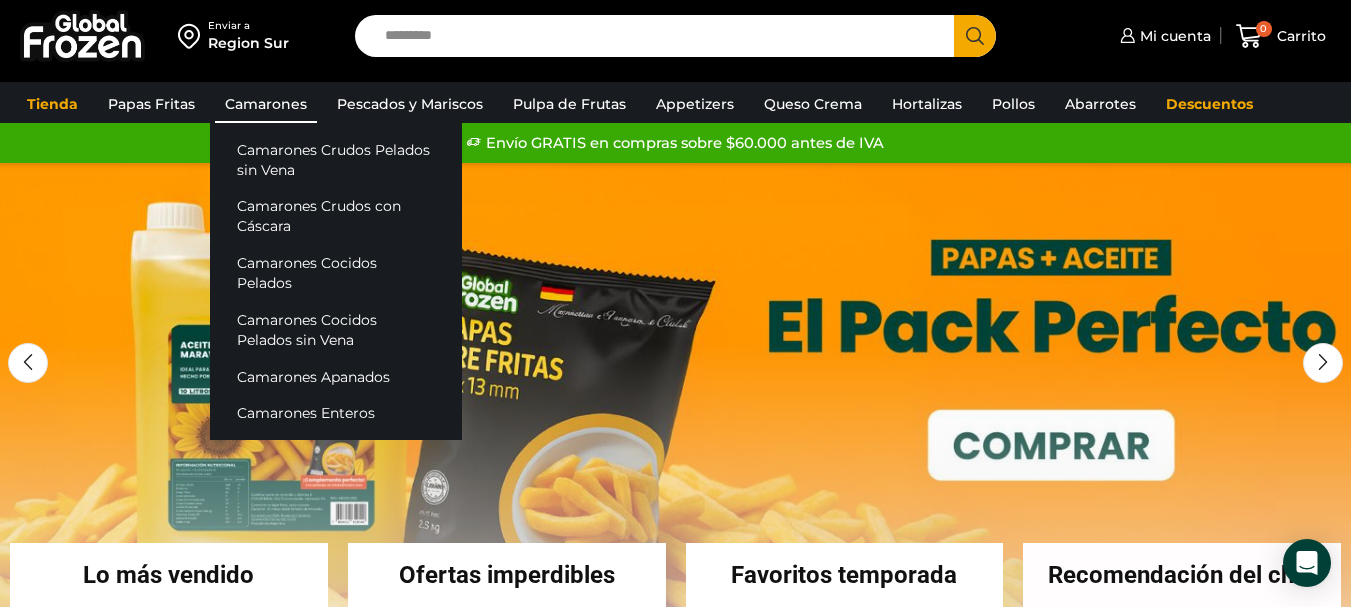click on "Camarones" at bounding box center (266, 104) 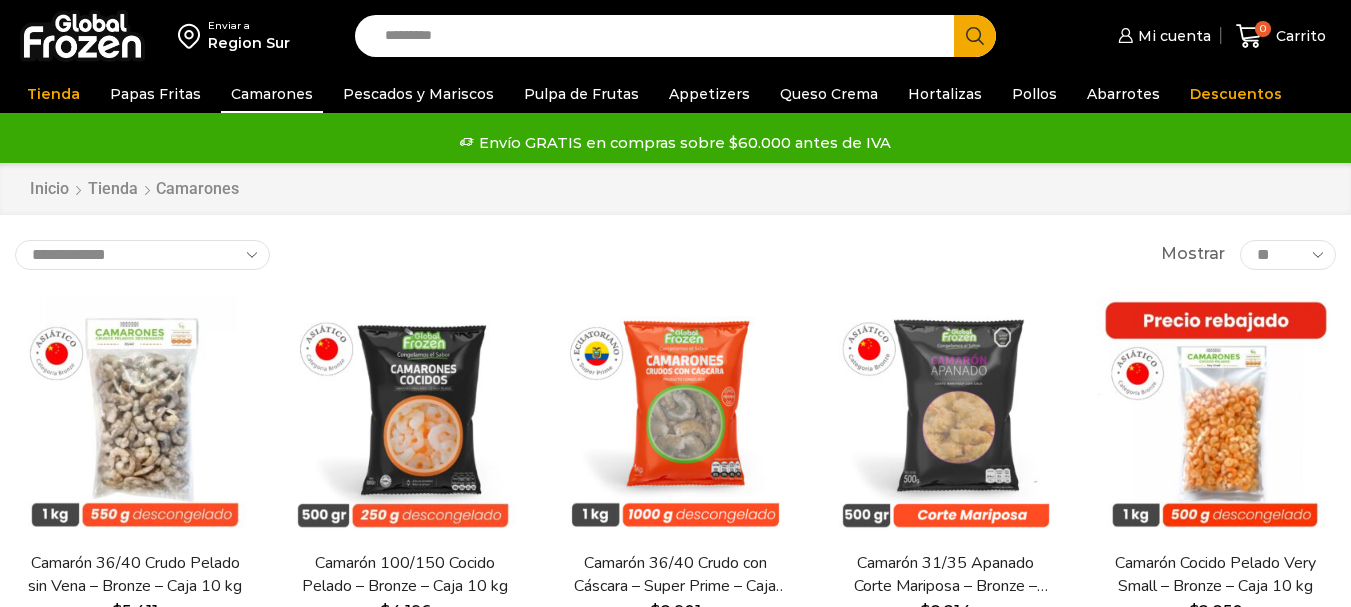 scroll, scrollTop: 0, scrollLeft: 0, axis: both 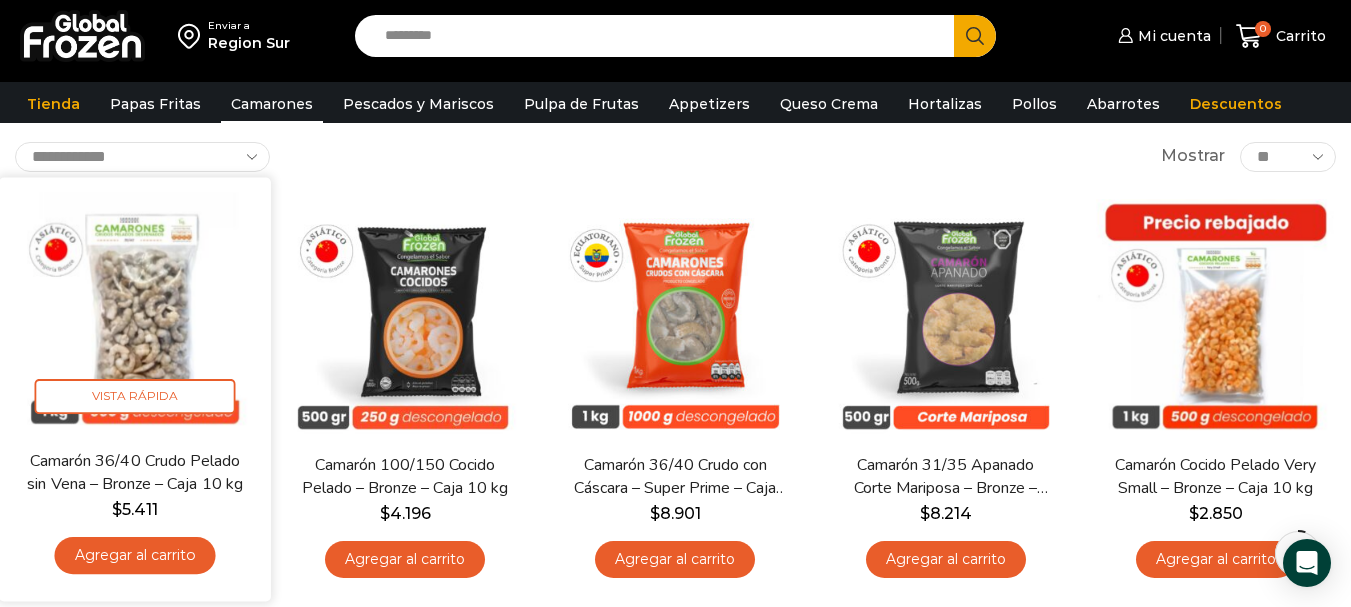click at bounding box center (135, 313) 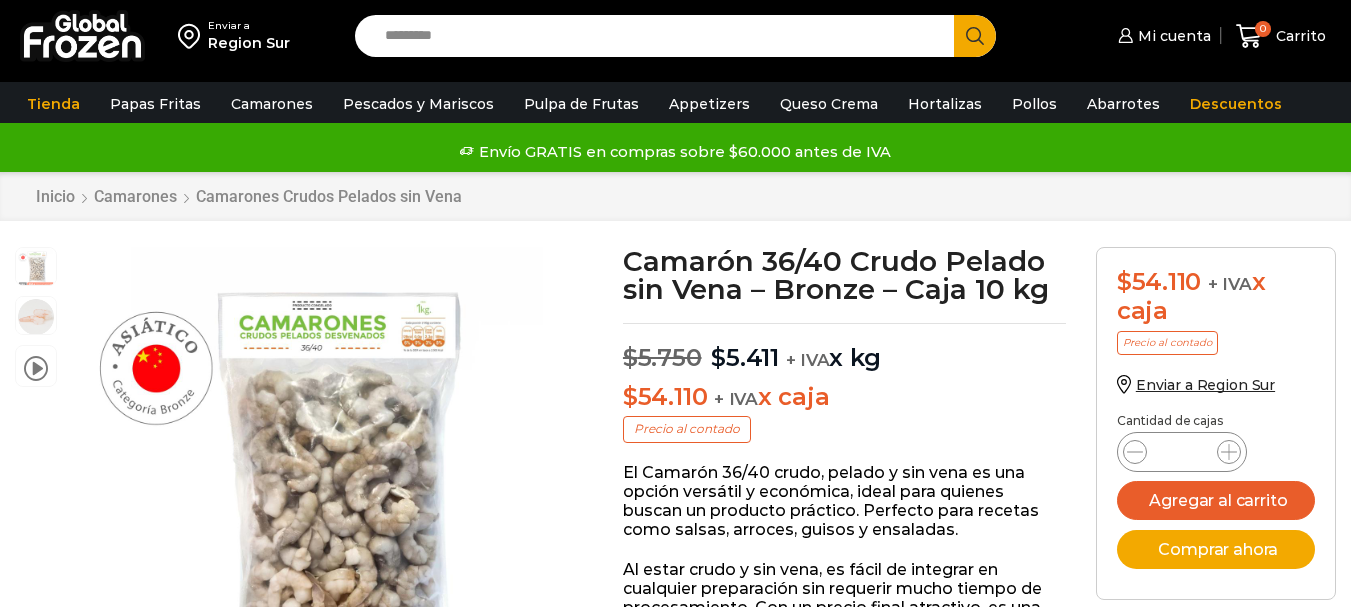 scroll, scrollTop: 1, scrollLeft: 0, axis: vertical 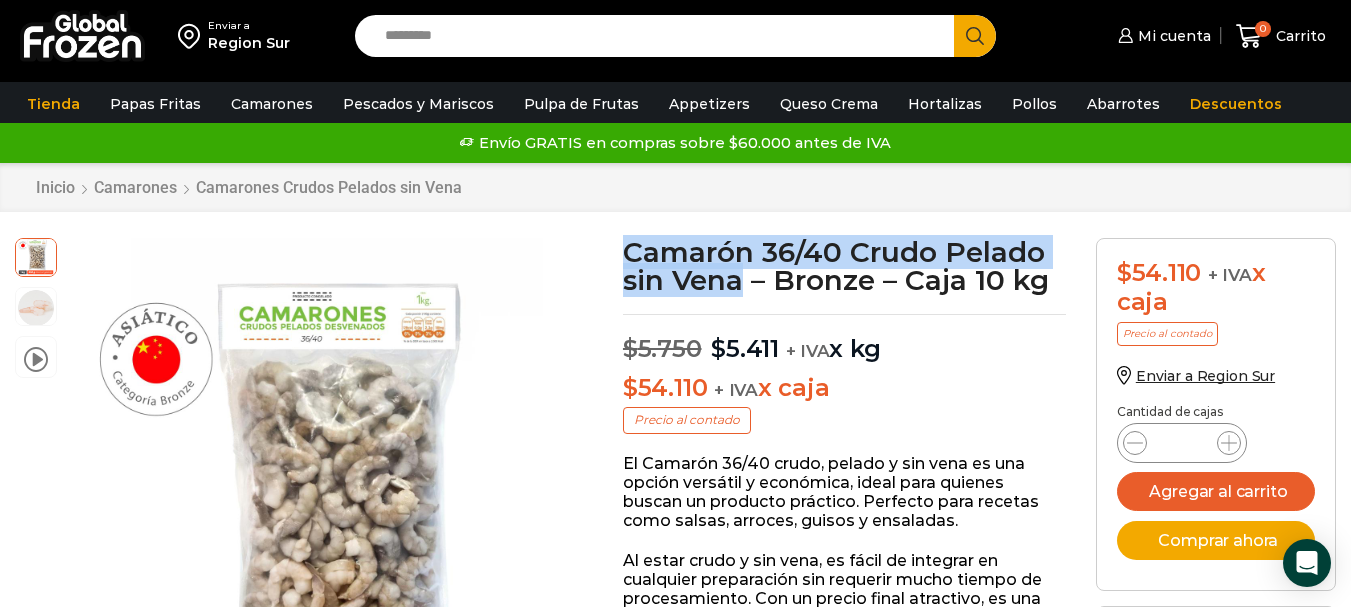 drag, startPoint x: 624, startPoint y: 248, endPoint x: 741, endPoint y: 275, distance: 120.074974 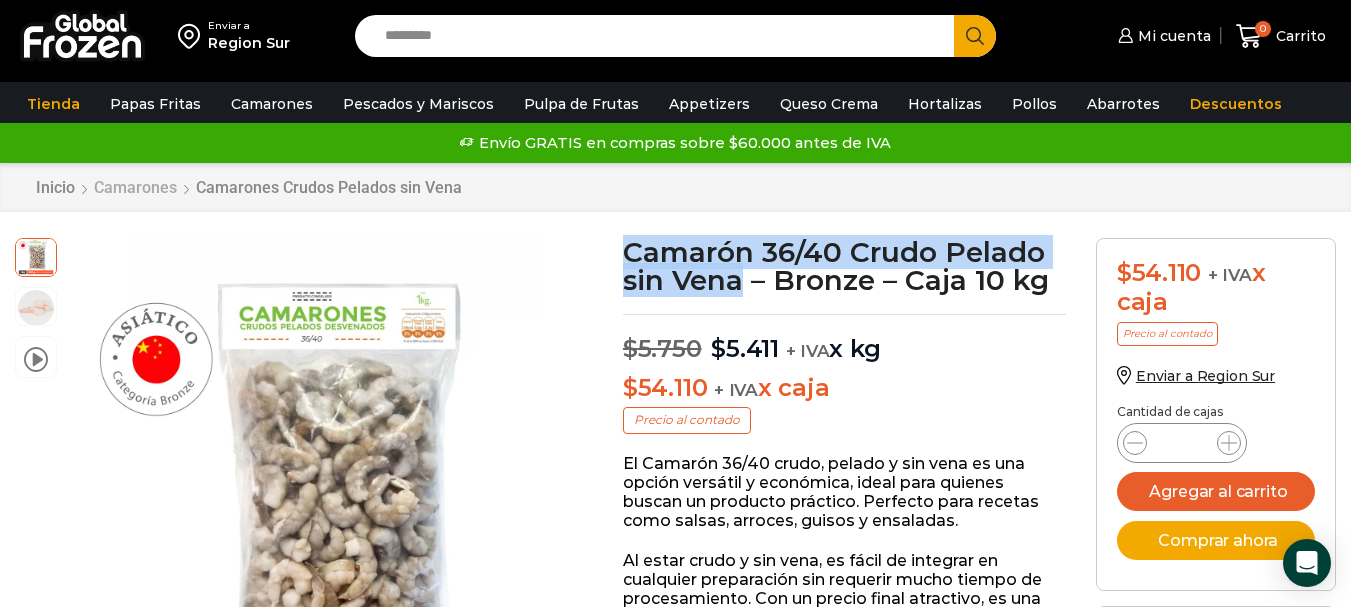 click on "Camarones" at bounding box center (135, 187) 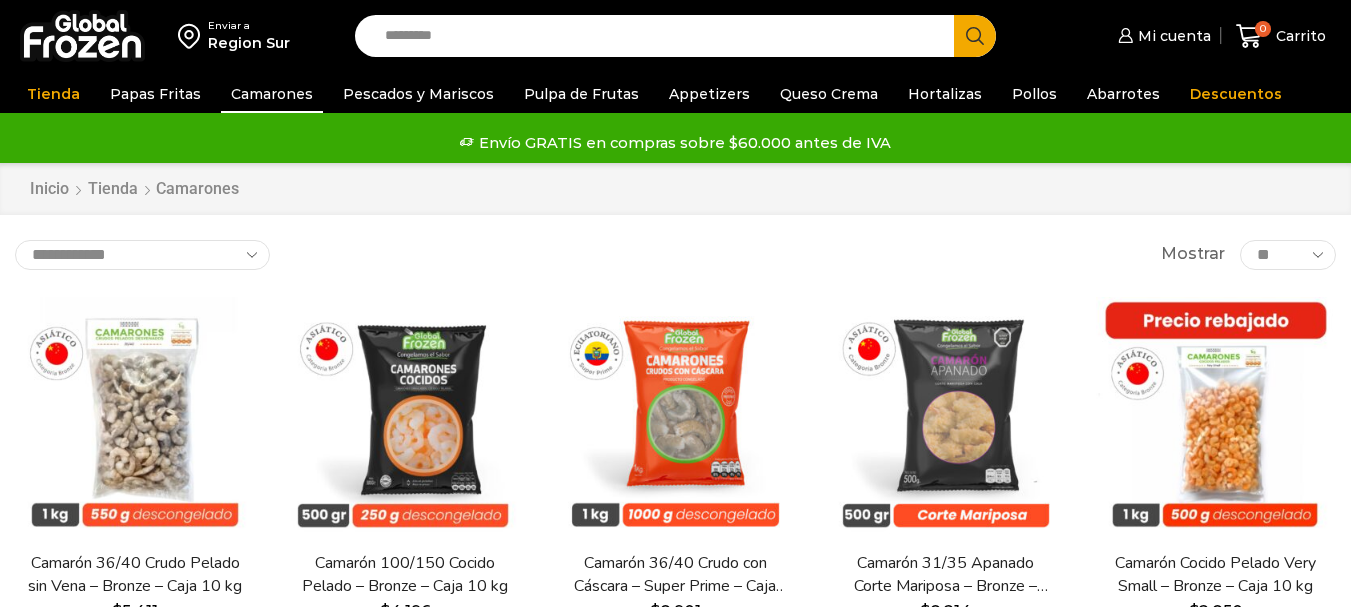 scroll, scrollTop: 0, scrollLeft: 0, axis: both 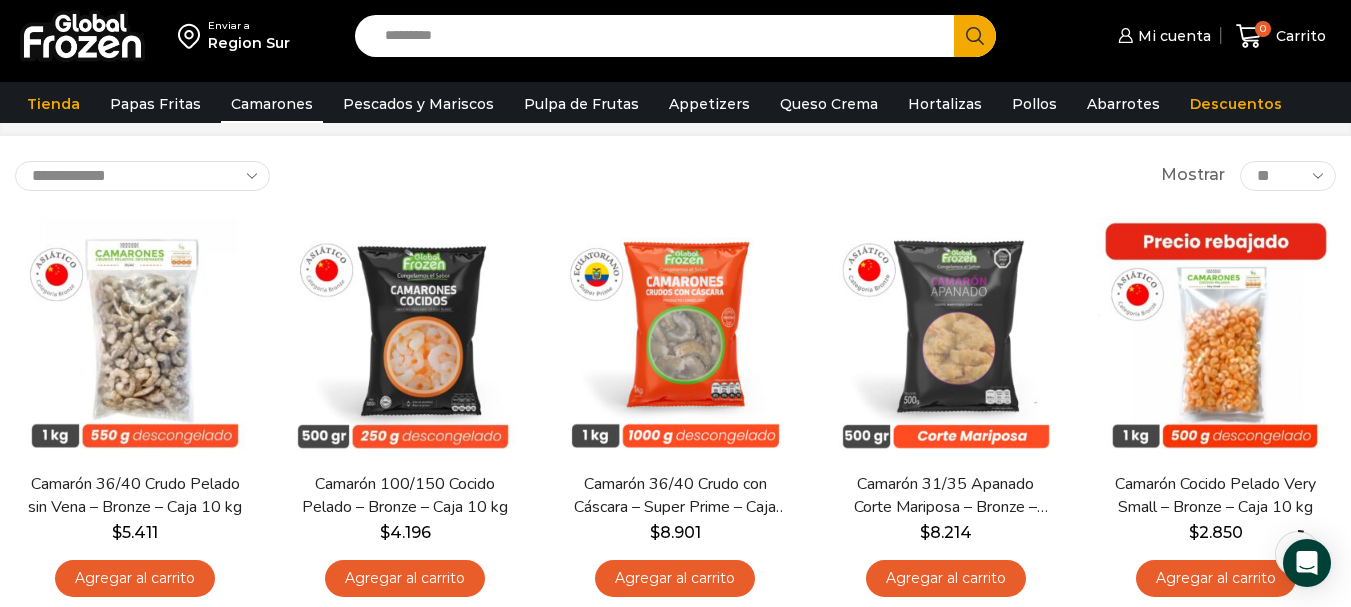 drag, startPoint x: 0, startPoint y: 0, endPoint x: 1359, endPoint y: 80, distance: 1361.3527 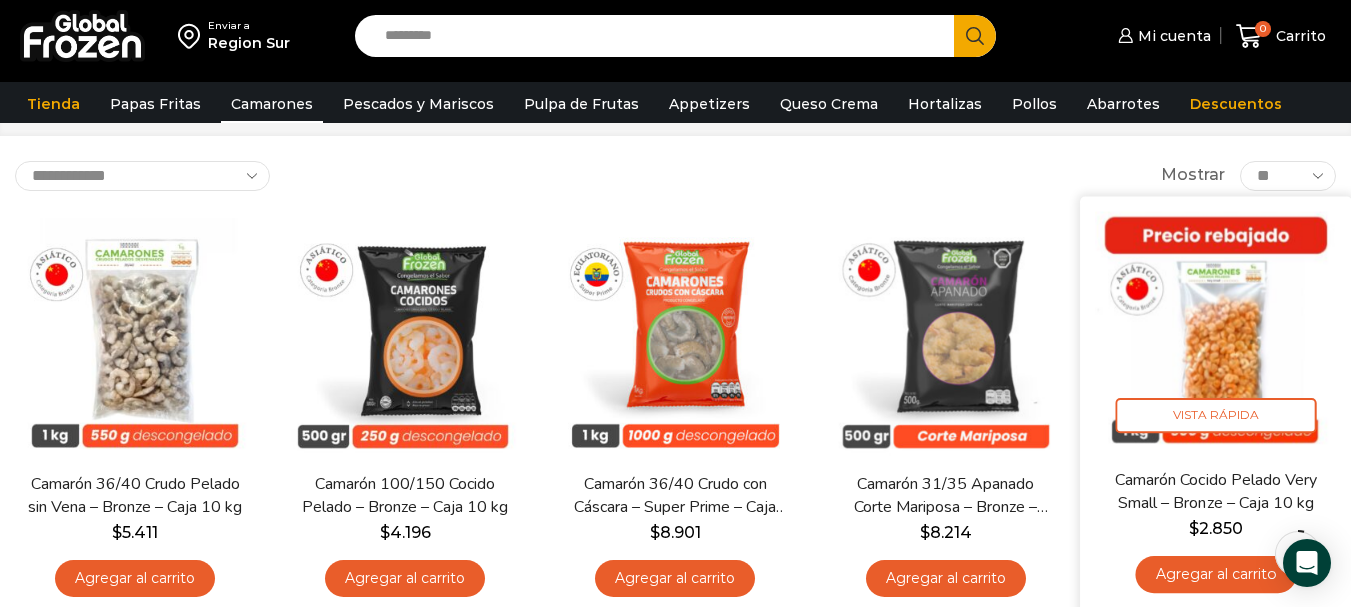 click at bounding box center (1216, 332) 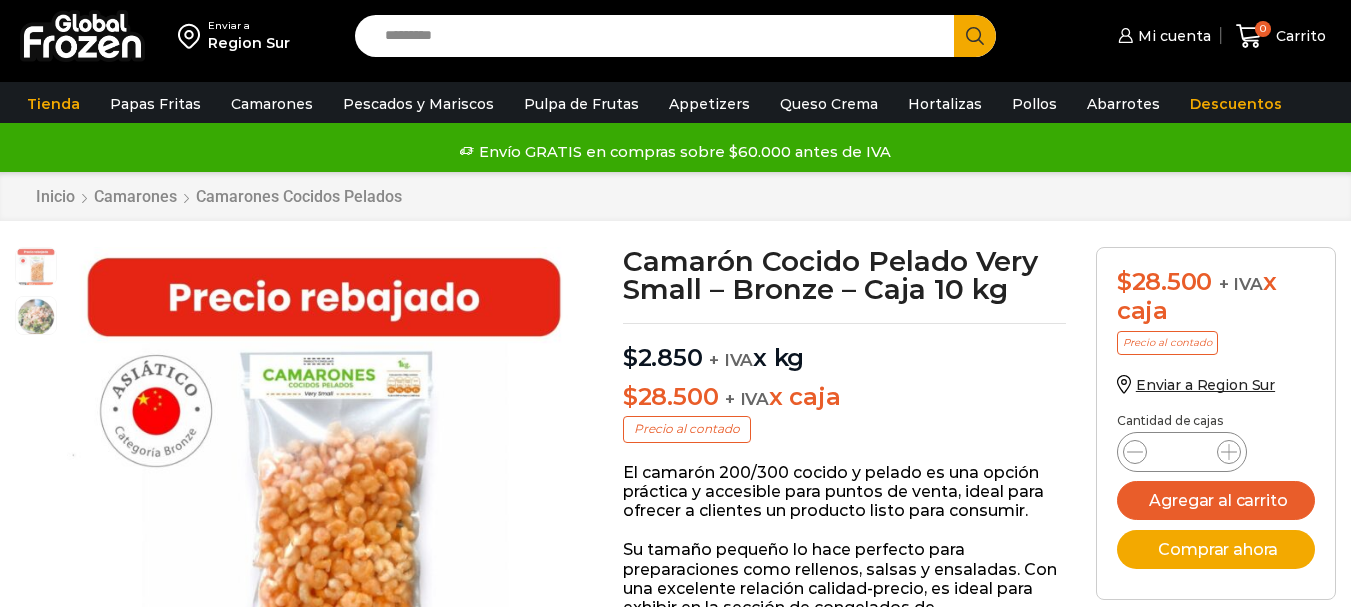 scroll, scrollTop: 1, scrollLeft: 0, axis: vertical 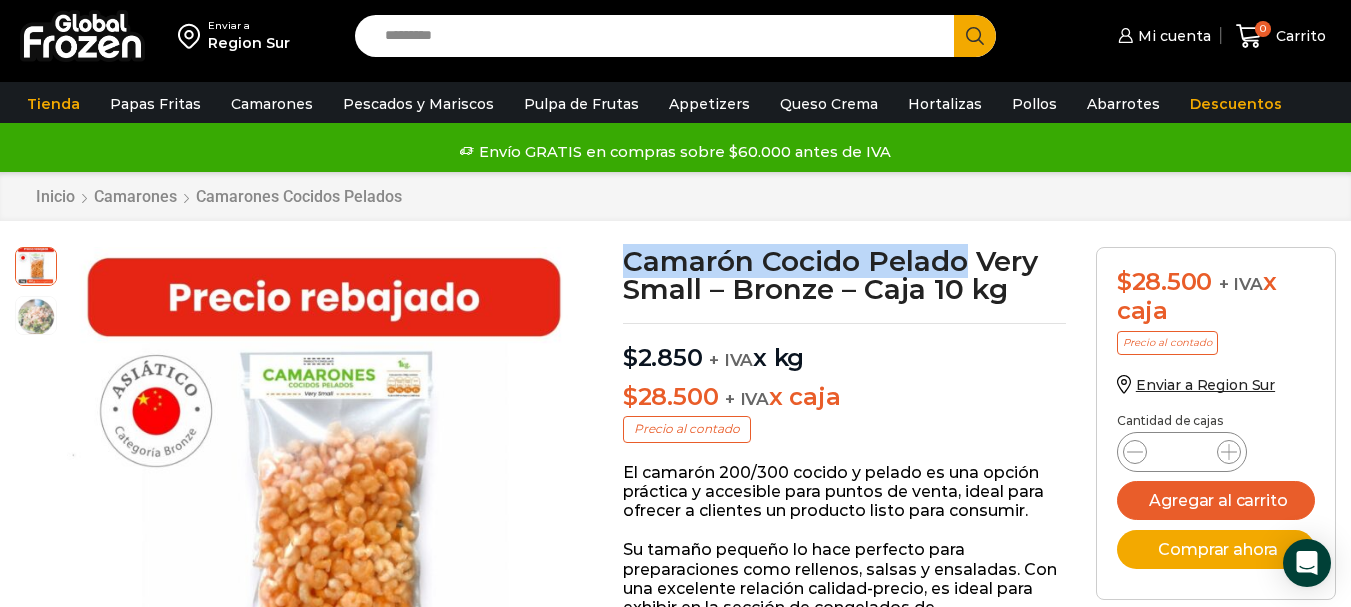 drag, startPoint x: 628, startPoint y: 255, endPoint x: 963, endPoint y: 272, distance: 335.43106 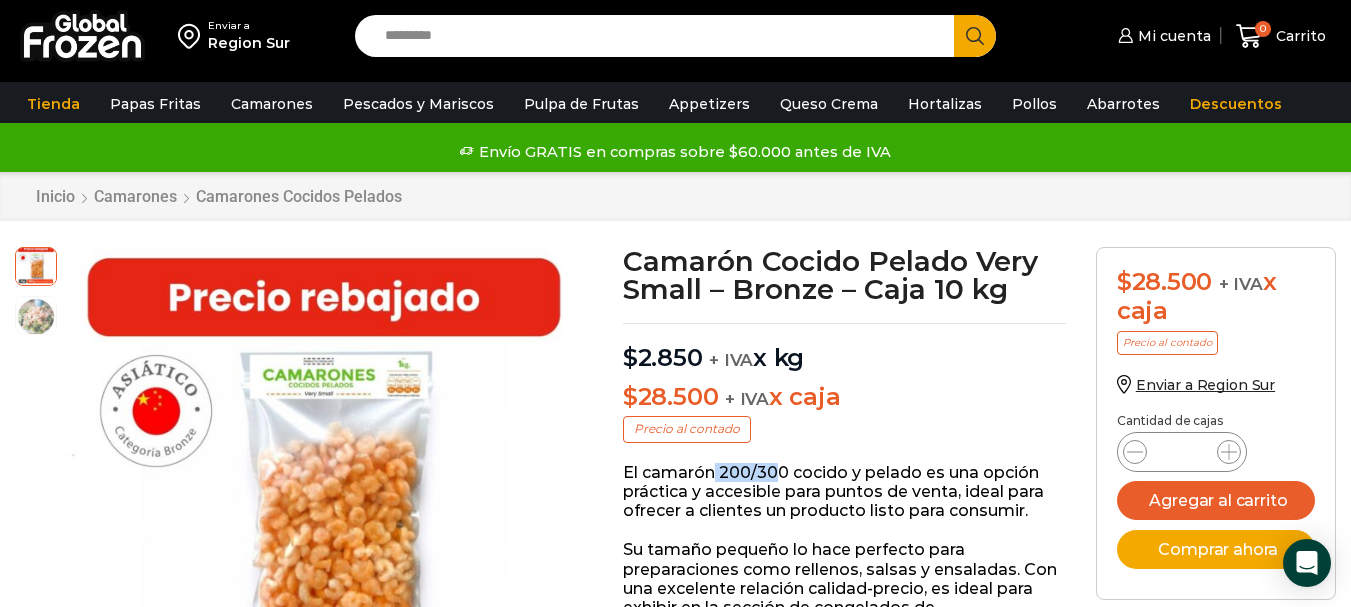 drag, startPoint x: 715, startPoint y: 475, endPoint x: 780, endPoint y: 472, distance: 65.06919 